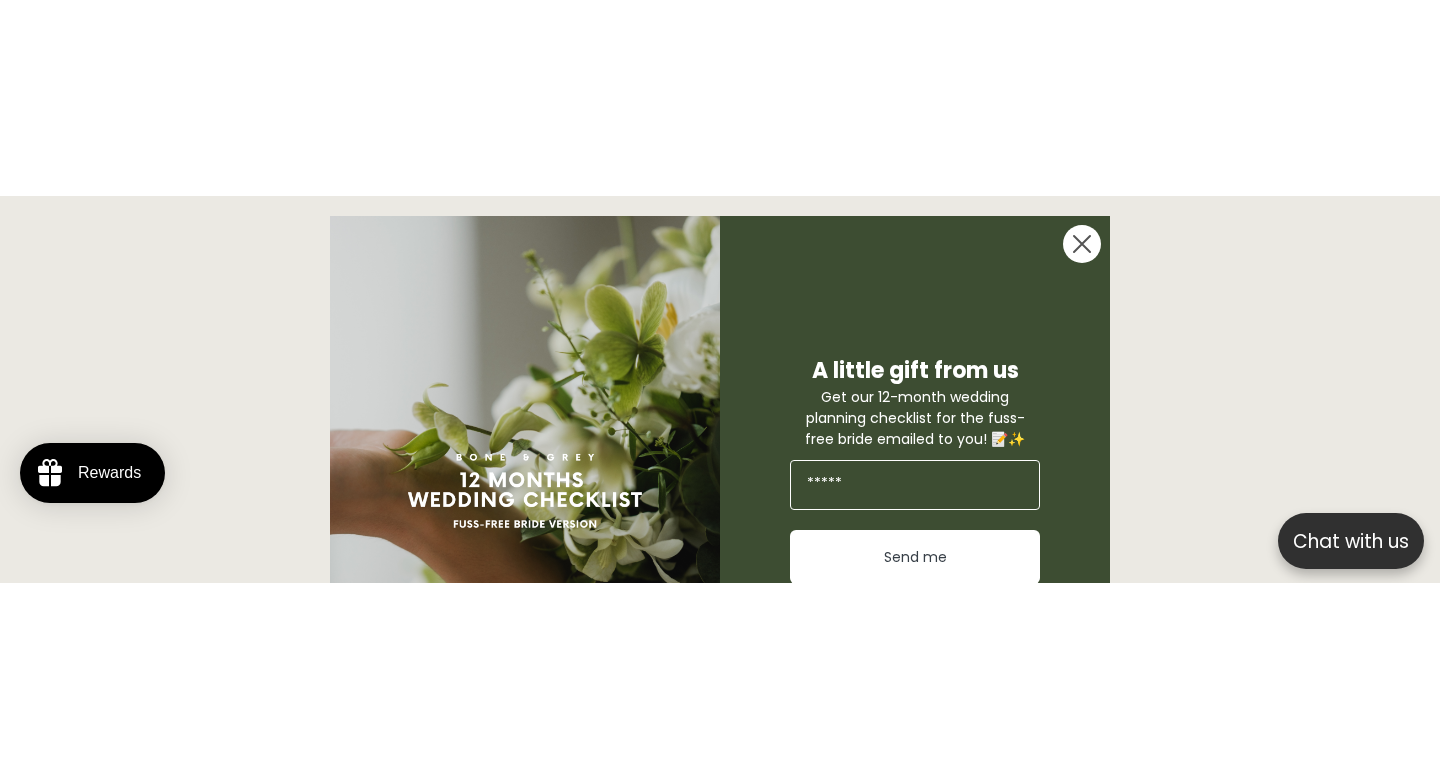 scroll, scrollTop: 0, scrollLeft: 0, axis: both 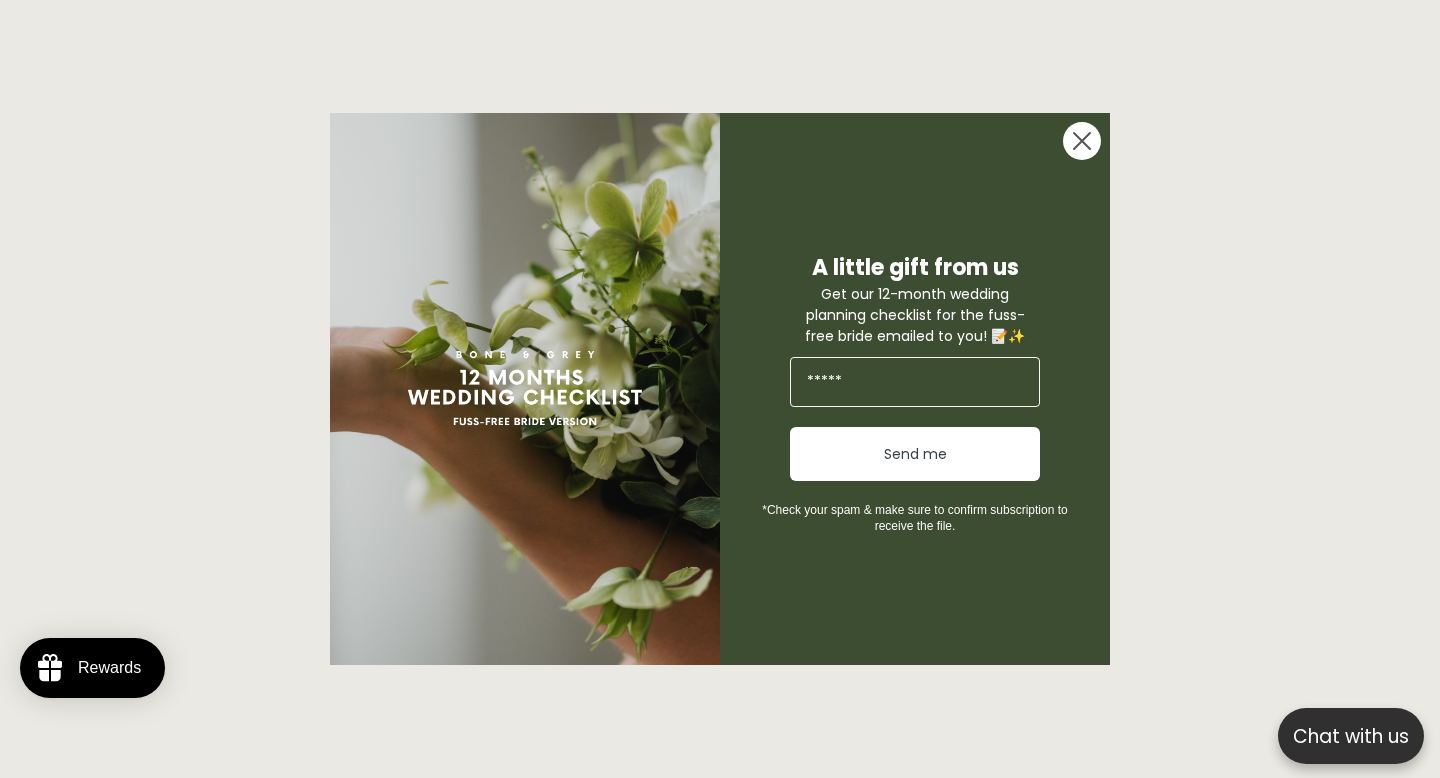 click 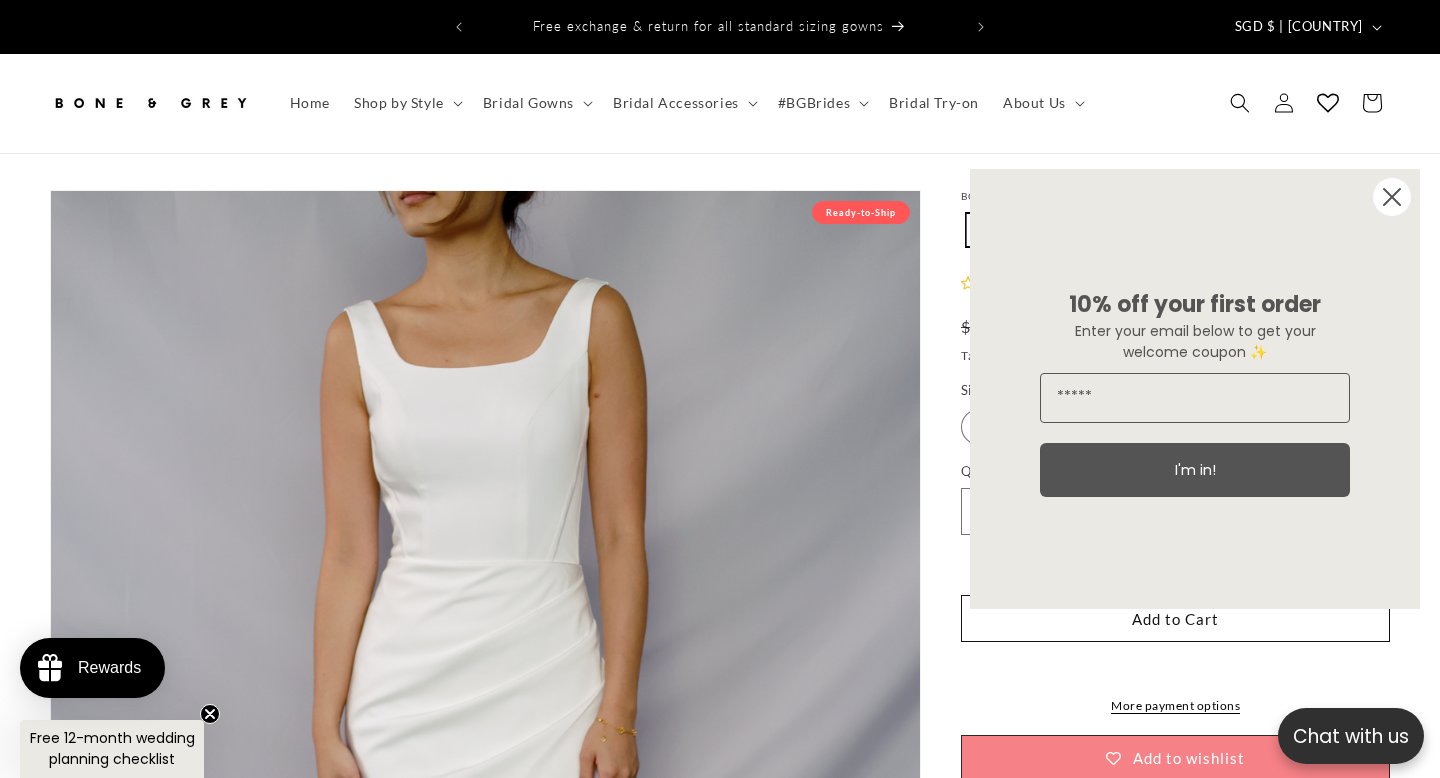 click 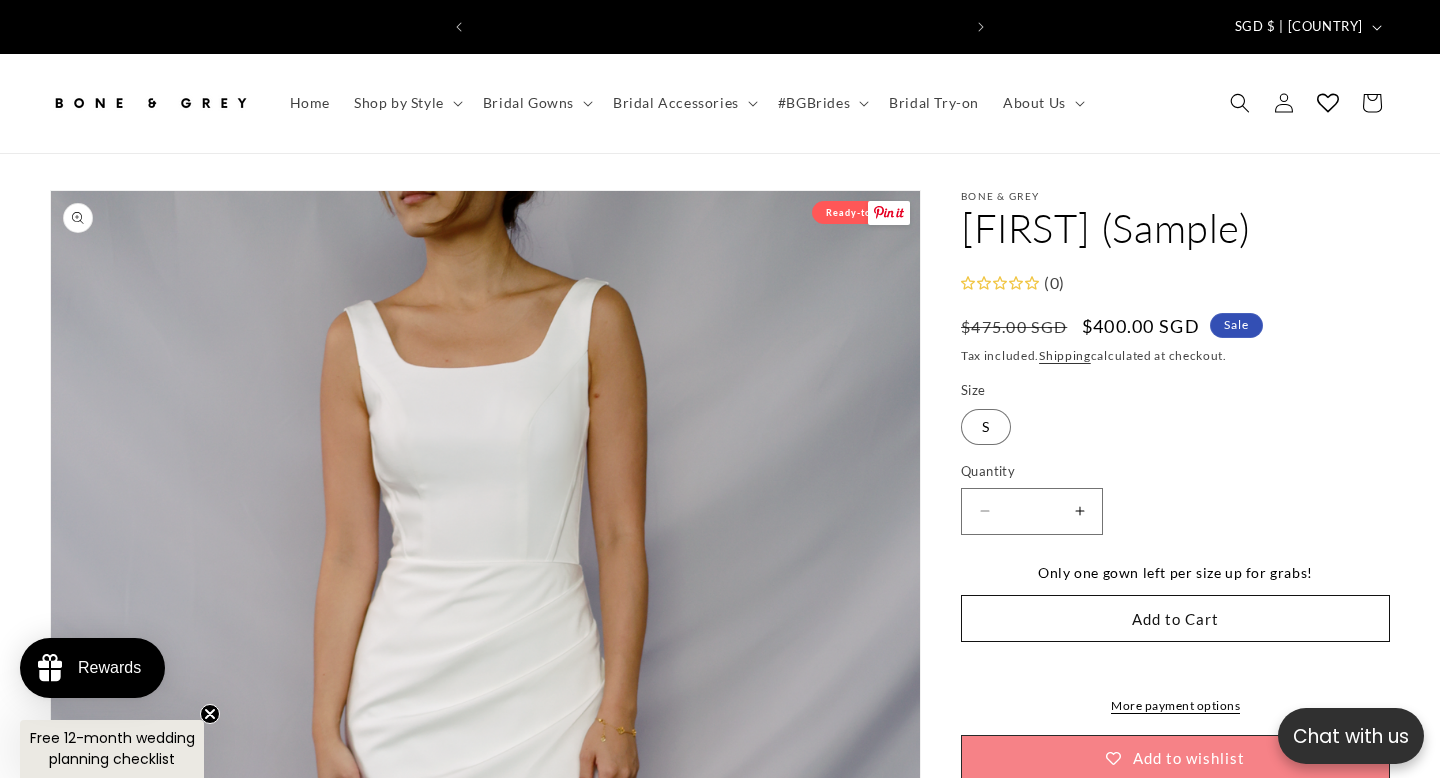 scroll, scrollTop: 0, scrollLeft: 0, axis: both 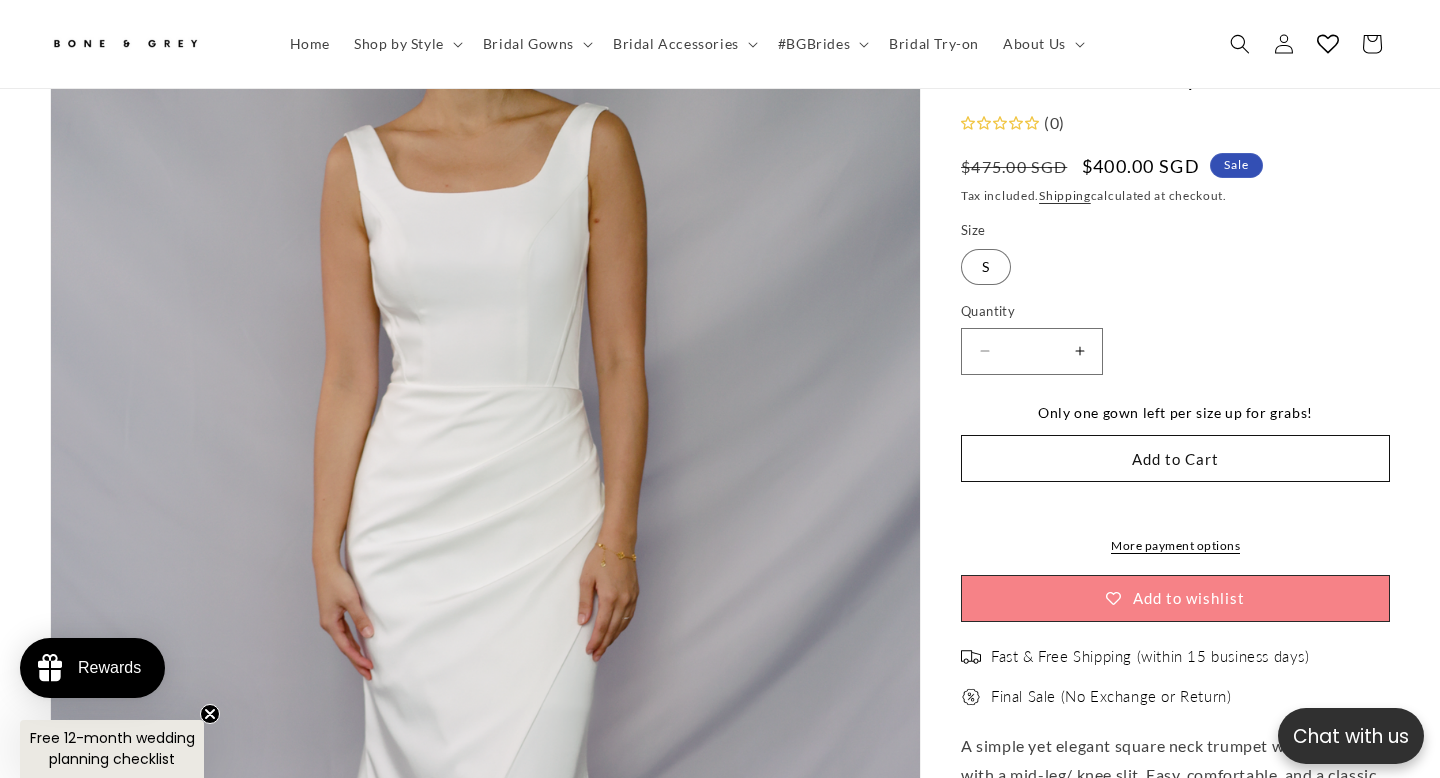 click 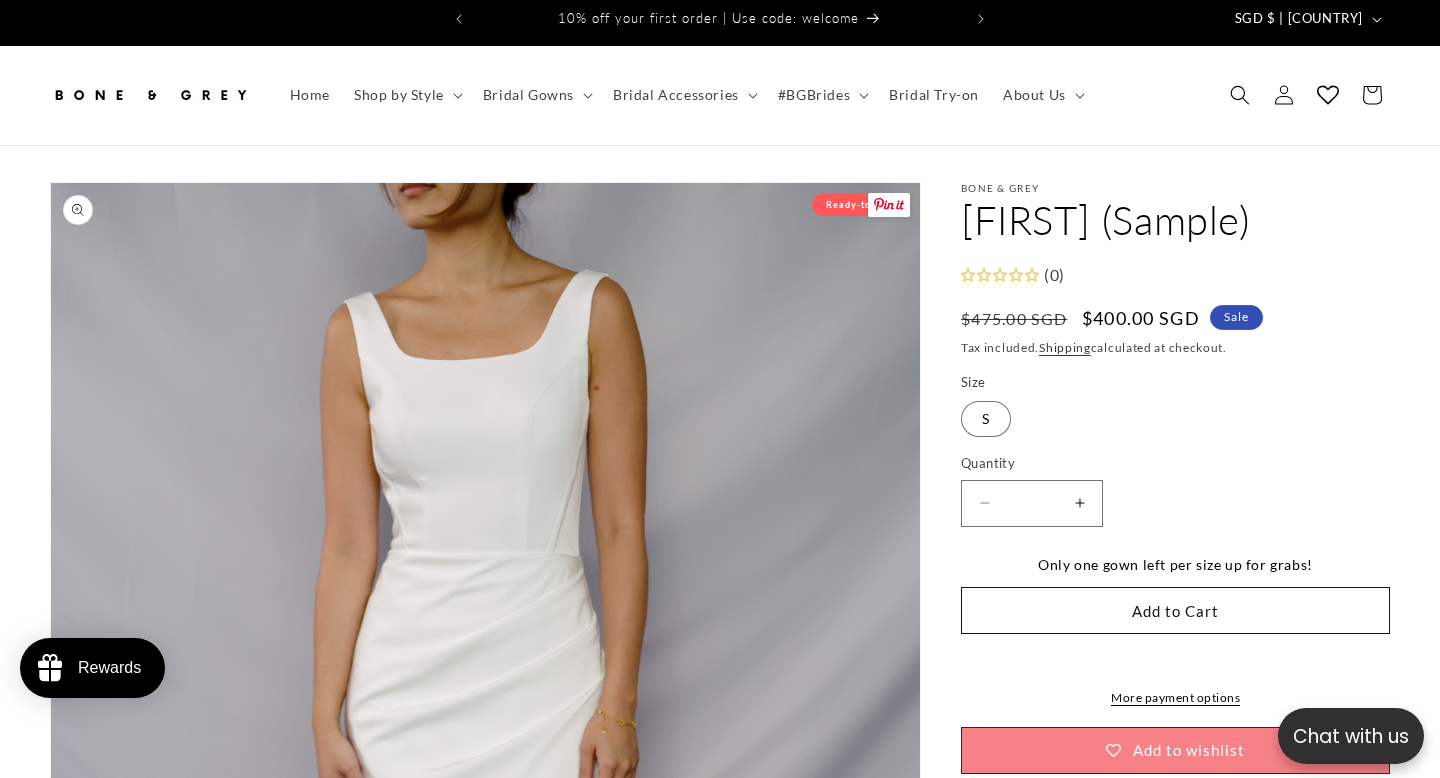 scroll, scrollTop: 0, scrollLeft: 0, axis: both 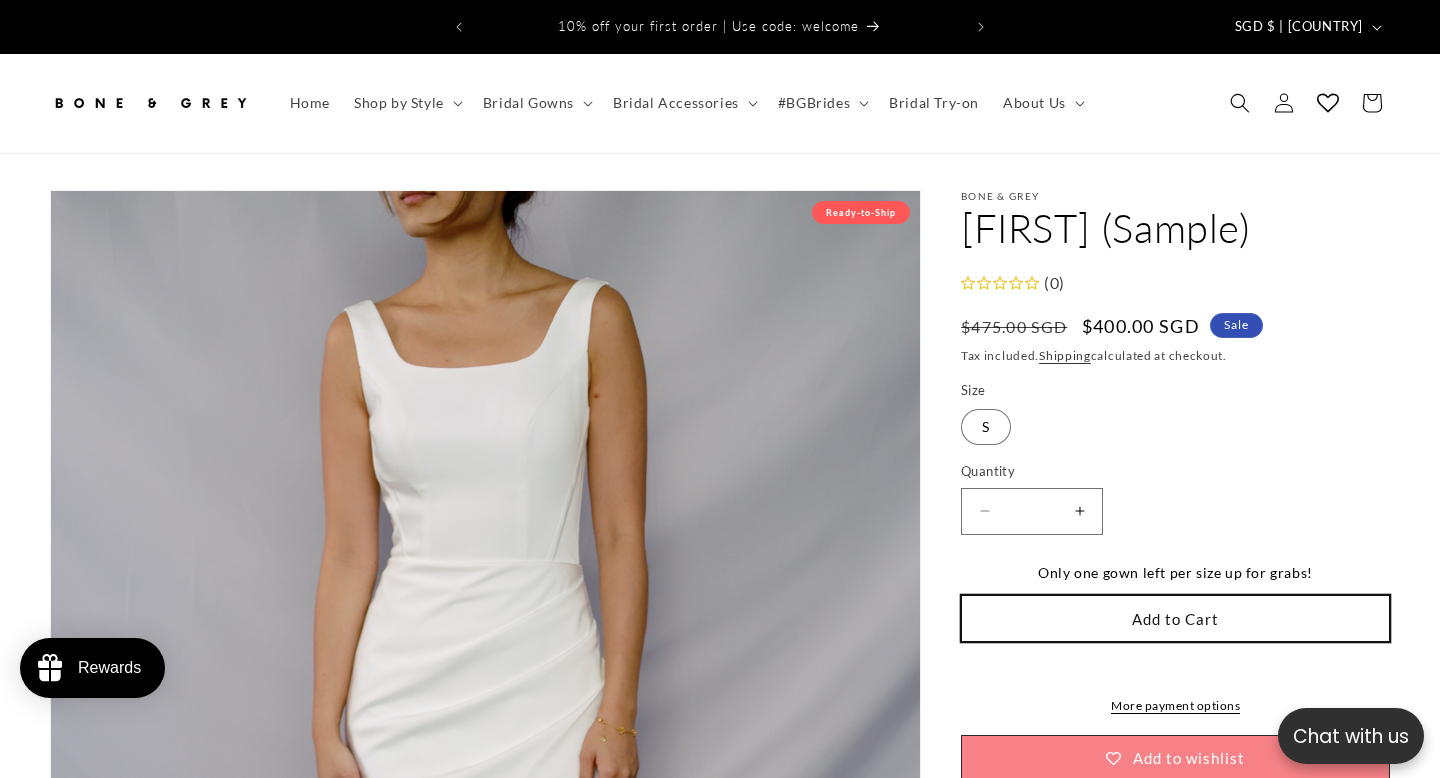 click on "Add to Cart" at bounding box center (1175, 618) 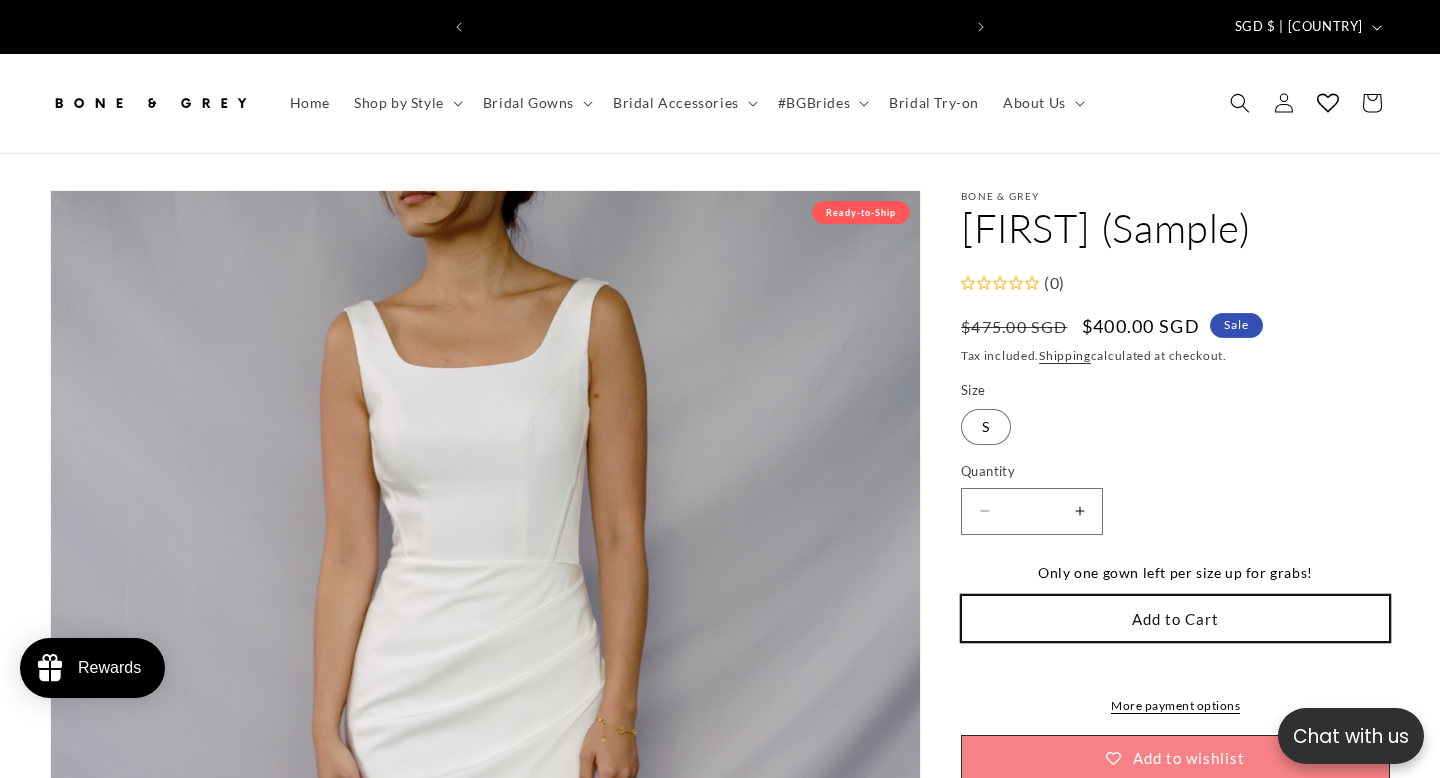 scroll, scrollTop: 0, scrollLeft: 486, axis: horizontal 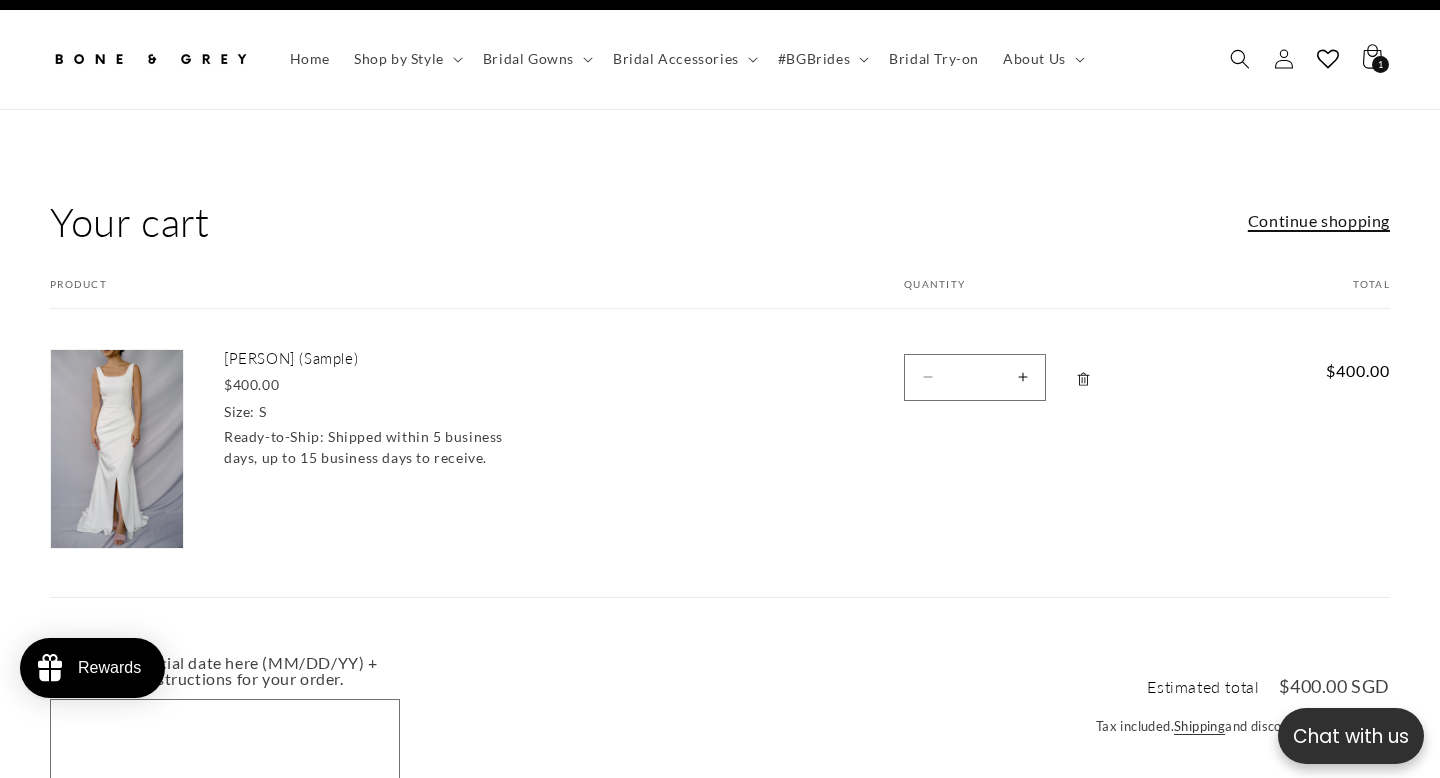 click on "Continue shopping" at bounding box center (1319, 221) 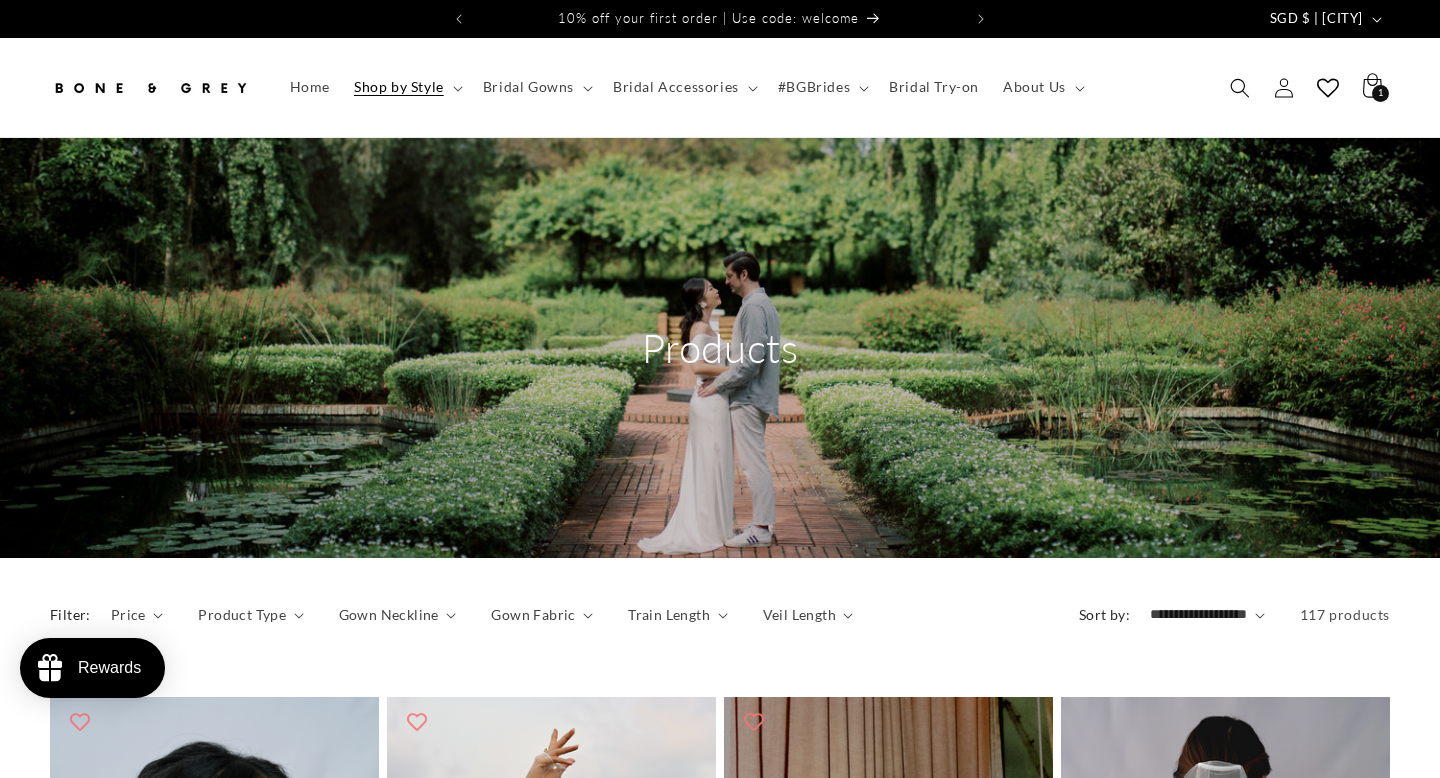scroll, scrollTop: 0, scrollLeft: 0, axis: both 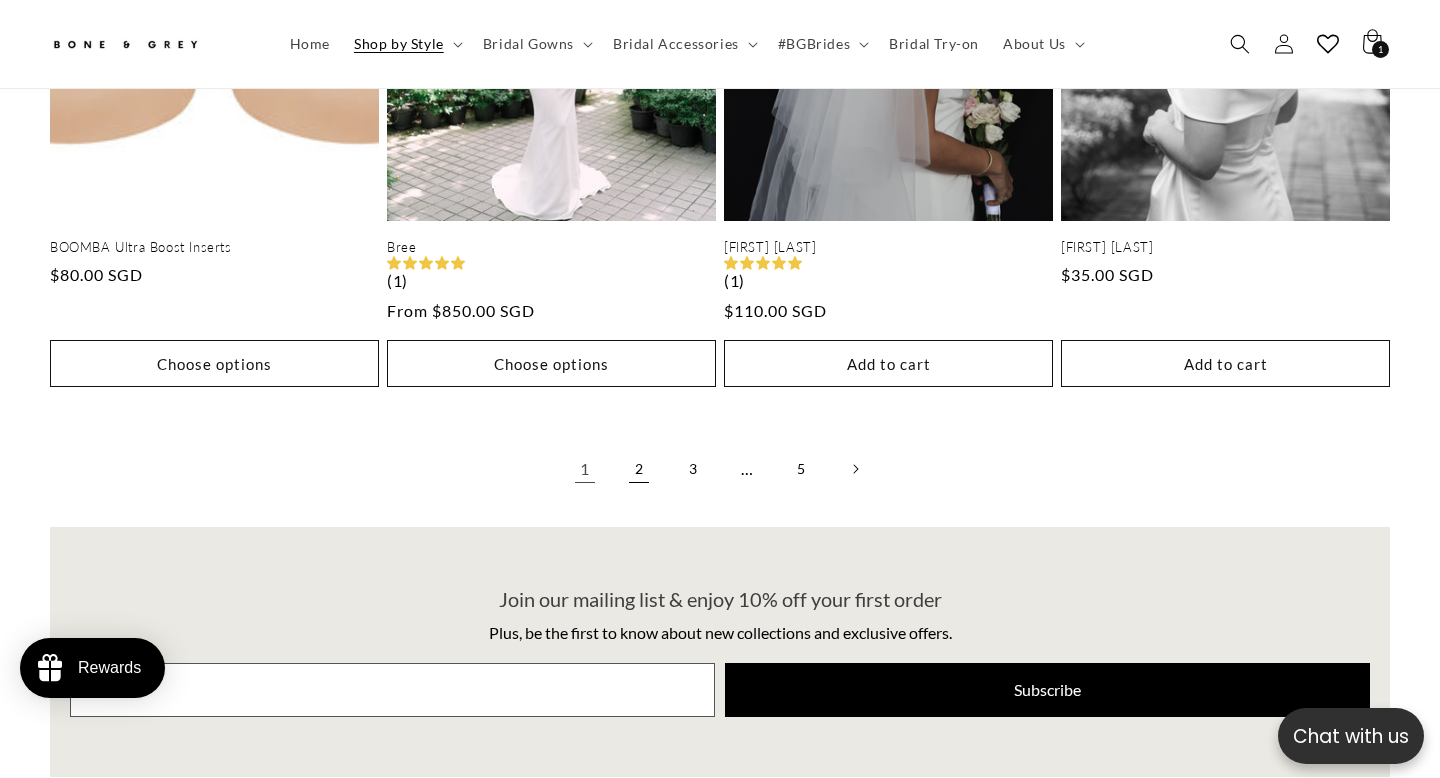click on "2" at bounding box center (639, 469) 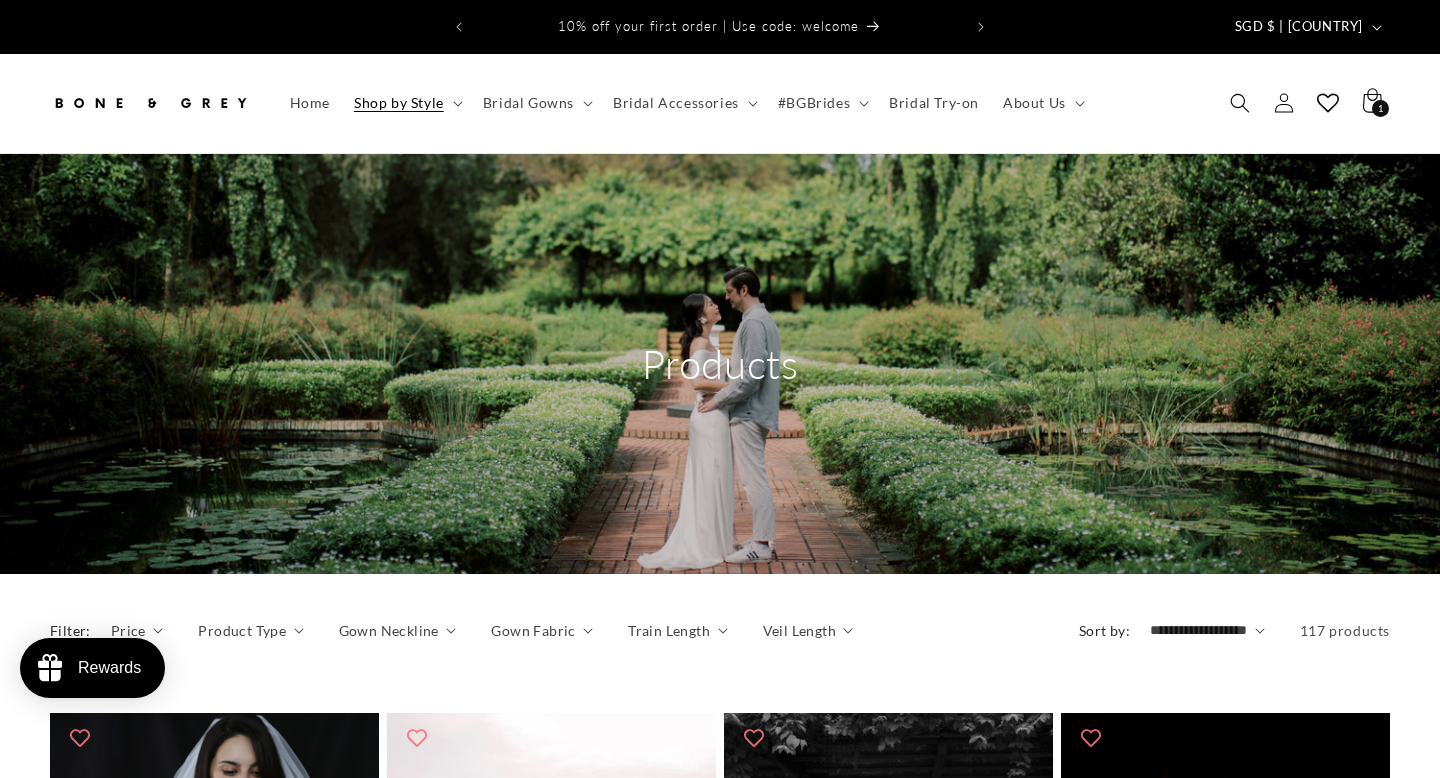 scroll, scrollTop: 0, scrollLeft: 0, axis: both 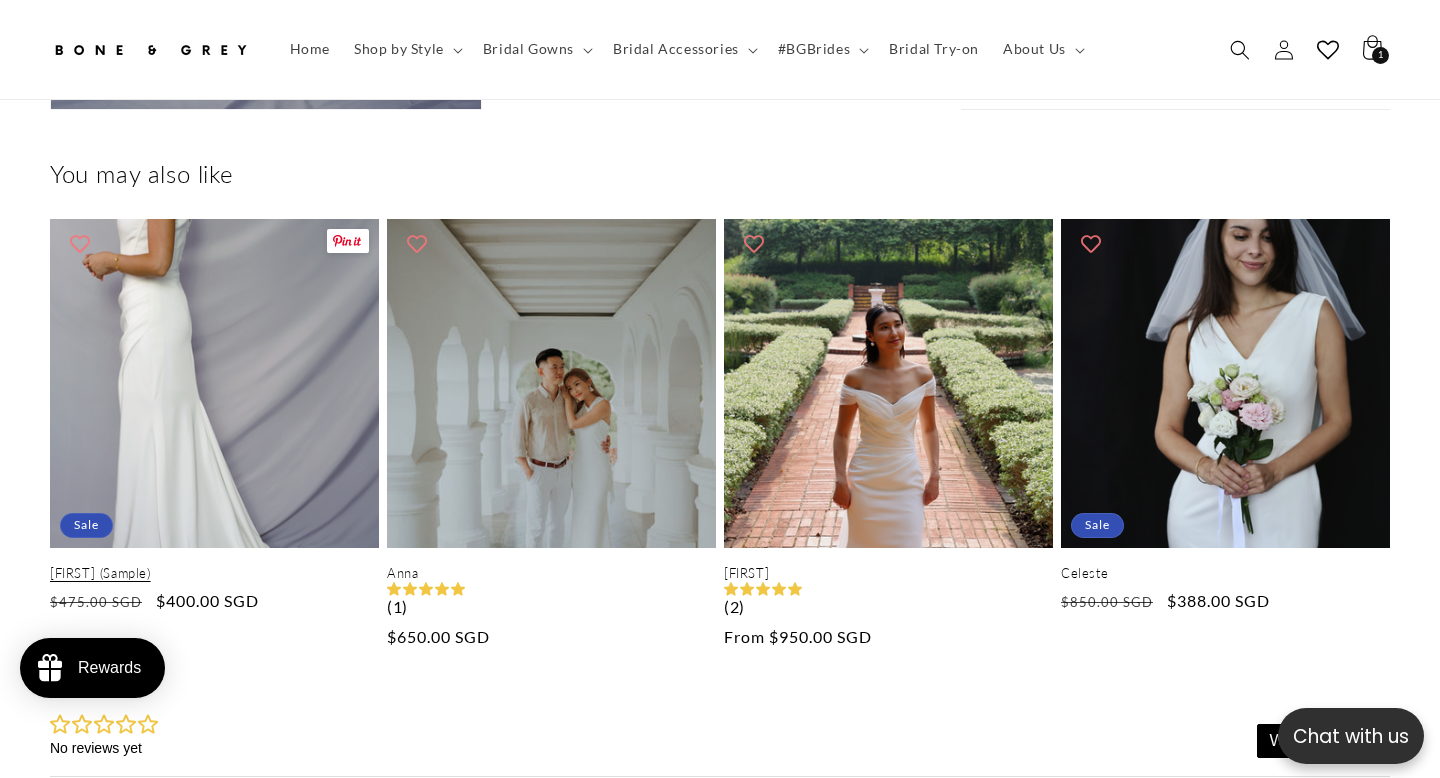 click on "[PERSON] (Sample)" at bounding box center (214, 573) 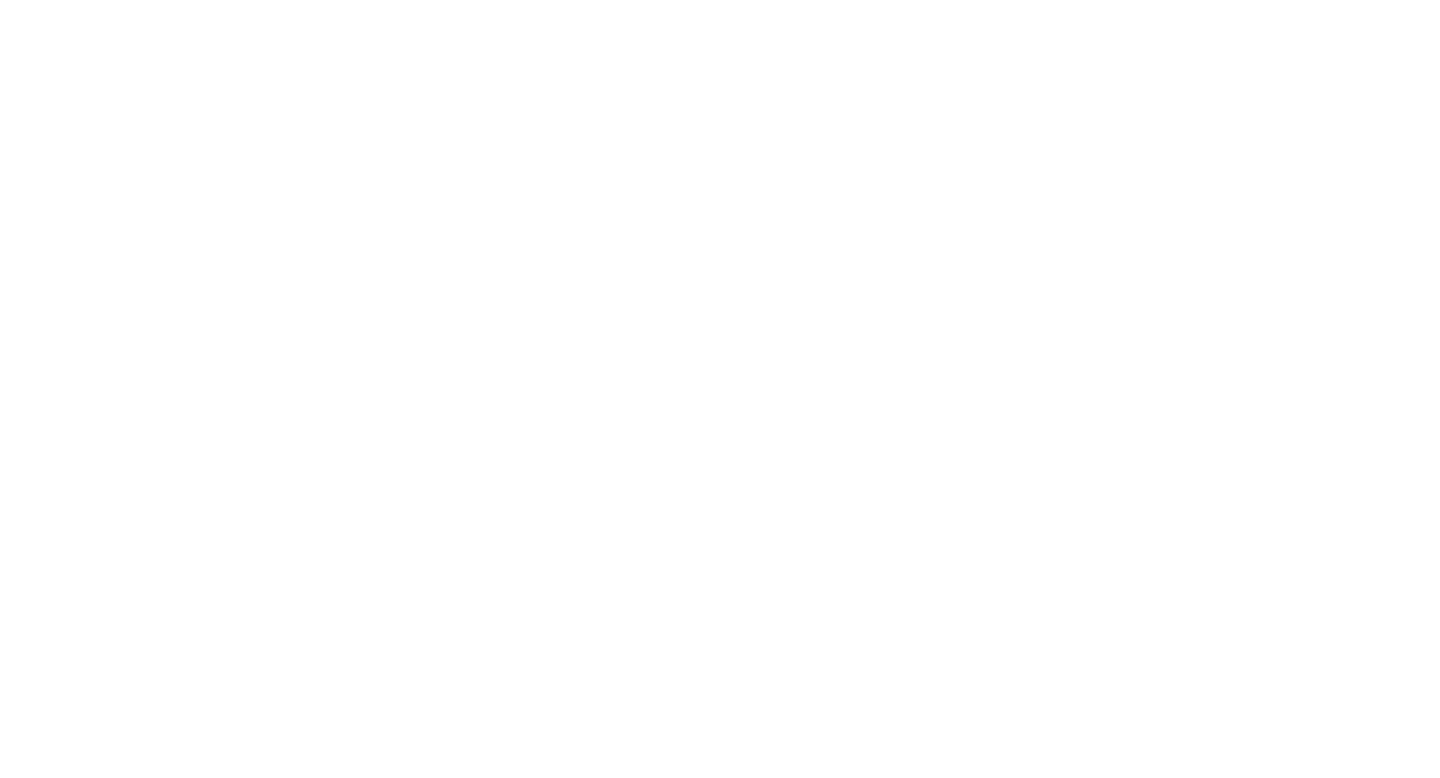 scroll, scrollTop: 0, scrollLeft: 0, axis: both 